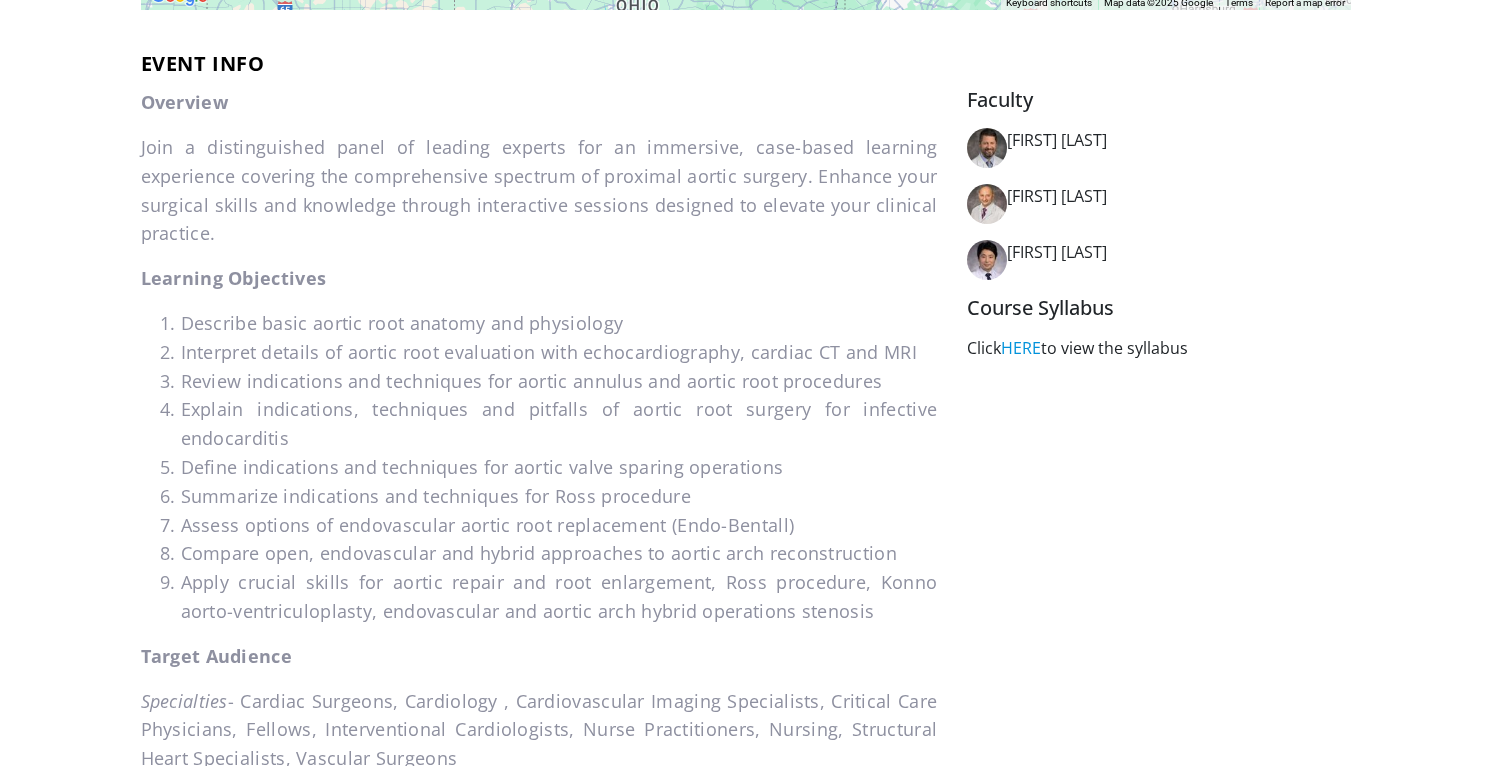 scroll, scrollTop: 760, scrollLeft: 0, axis: vertical 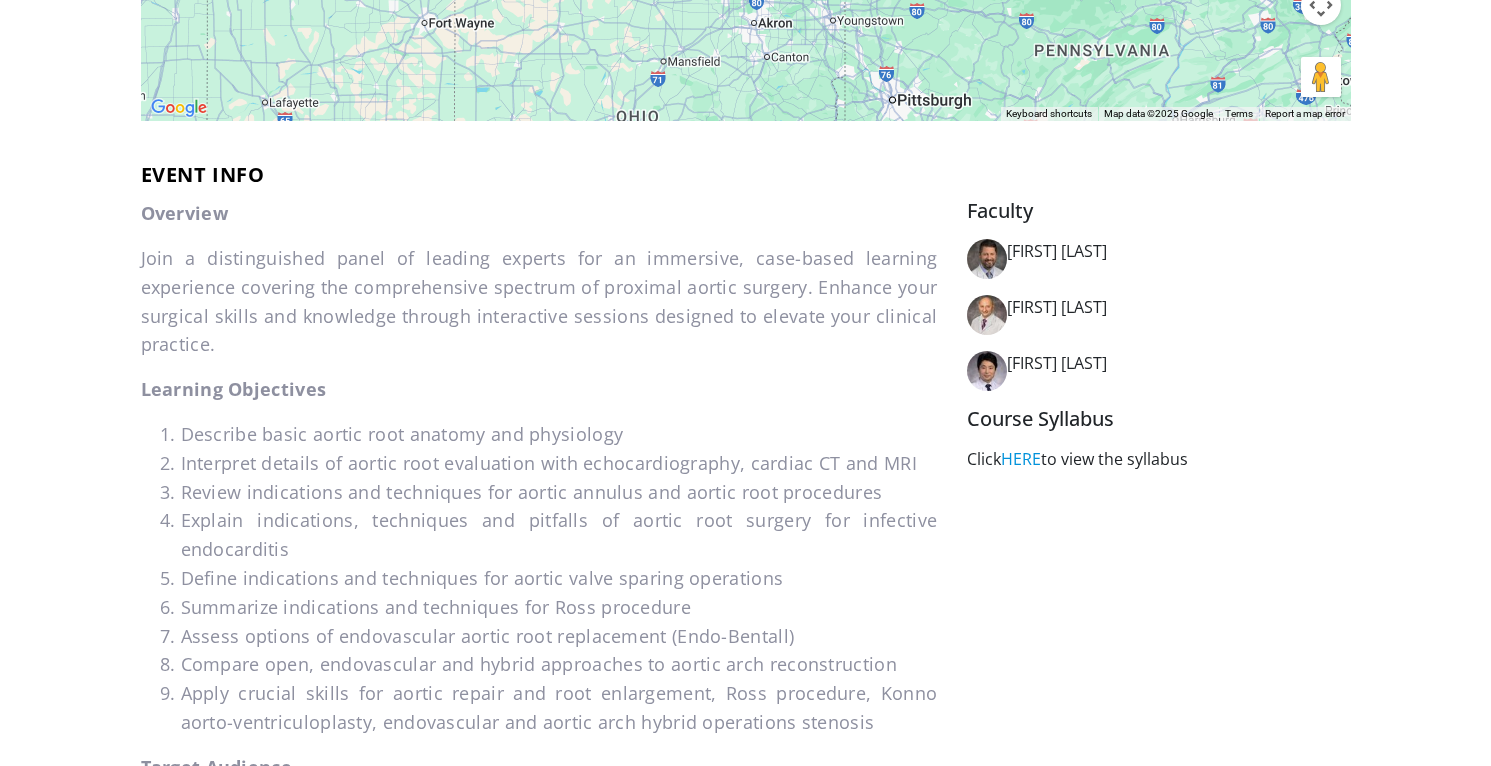 click at bounding box center (987, 259) 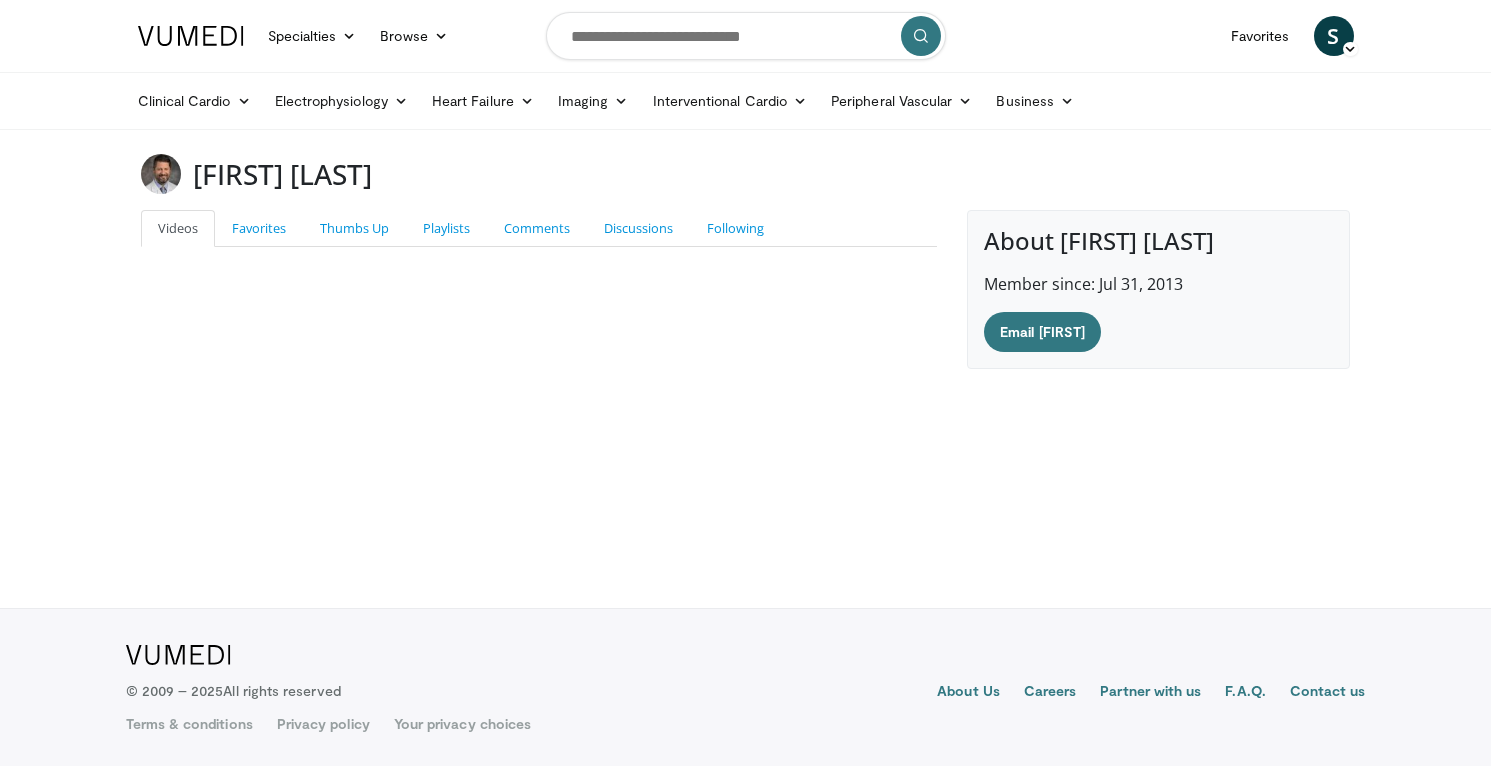 scroll, scrollTop: 0, scrollLeft: 0, axis: both 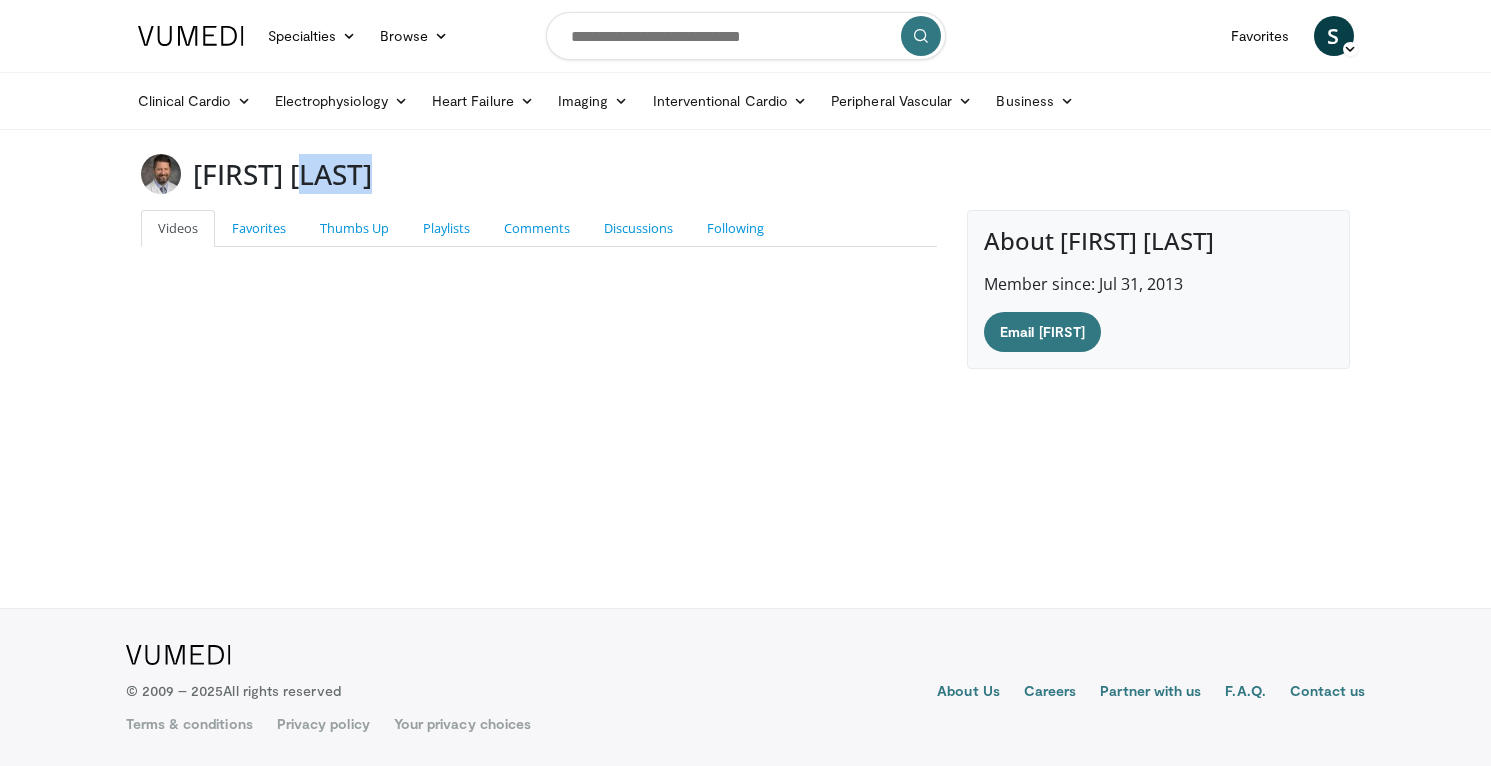 click on "[FIRST] [LAST]" at bounding box center (282, 174) 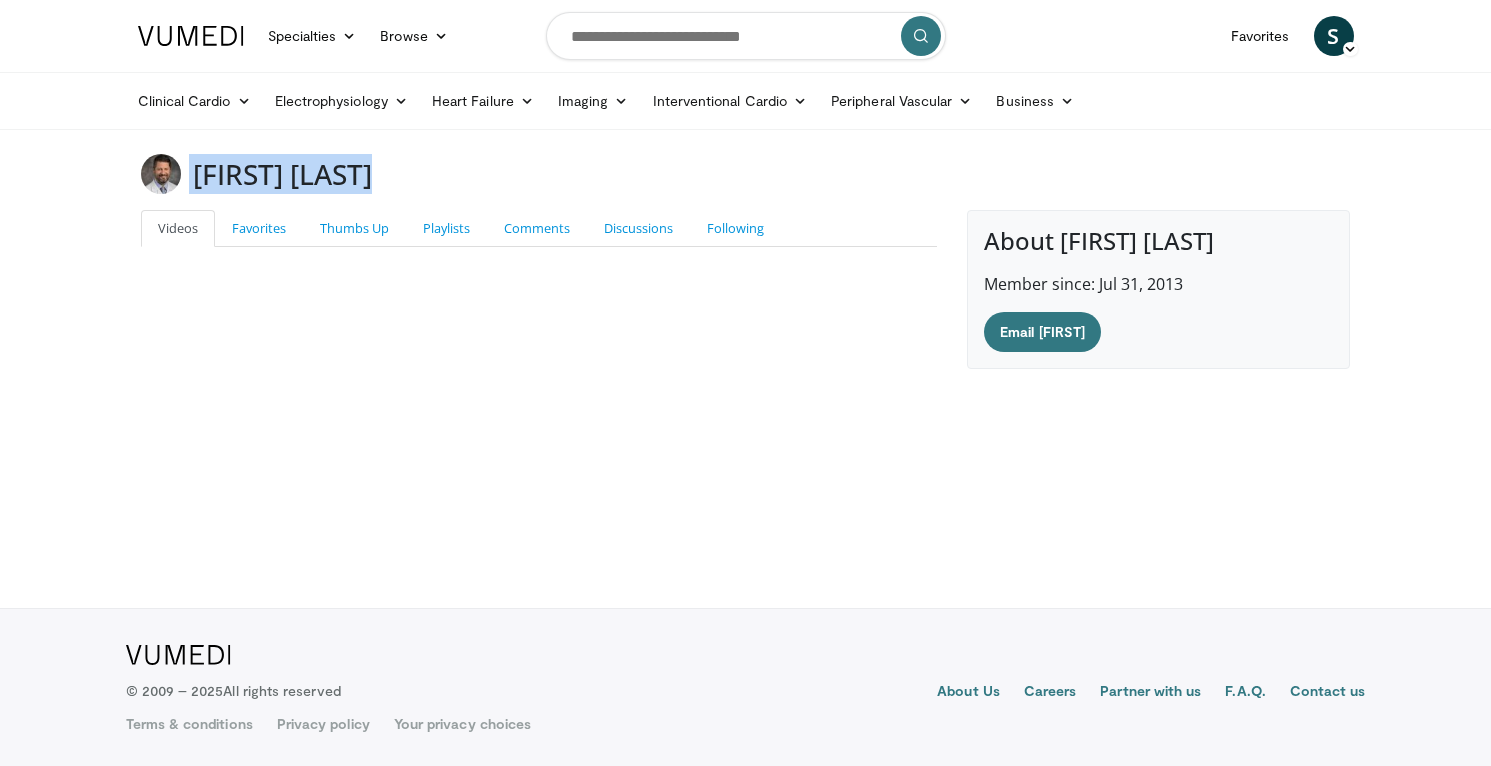 click on "[FIRST] [LAST]" at bounding box center [282, 174] 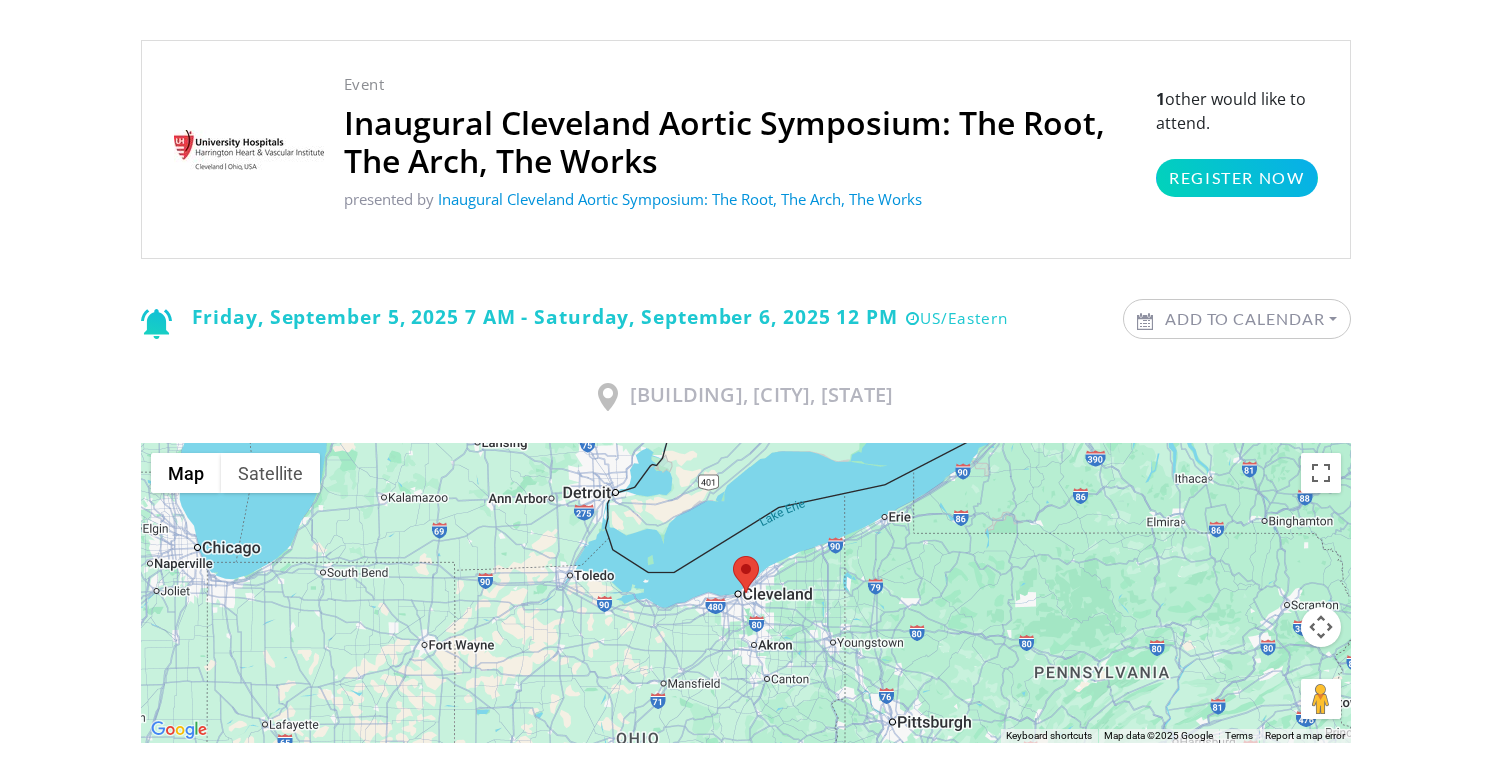 scroll, scrollTop: 166, scrollLeft: 0, axis: vertical 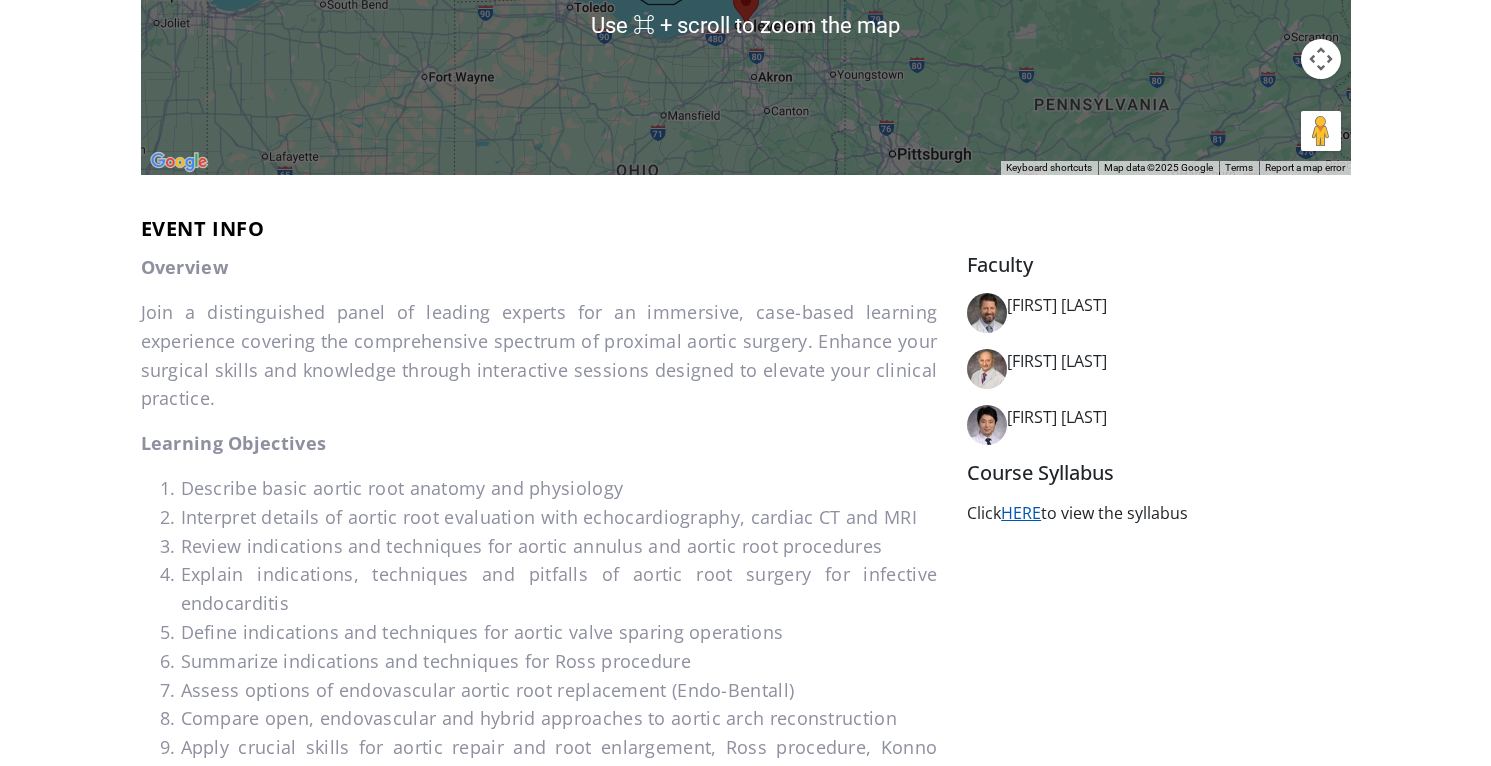 click on "HERE" at bounding box center (1021, 513) 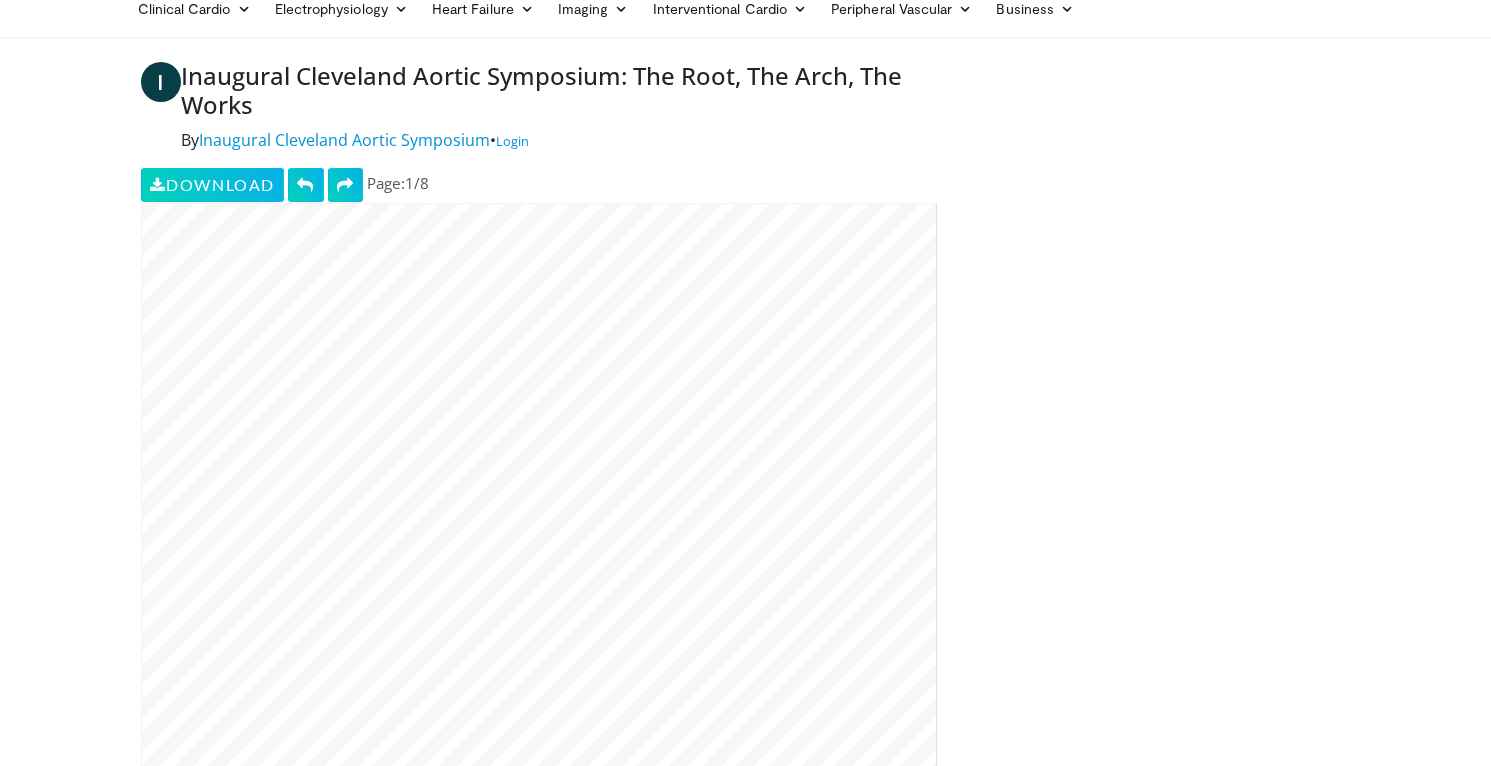 scroll, scrollTop: 21, scrollLeft: 0, axis: vertical 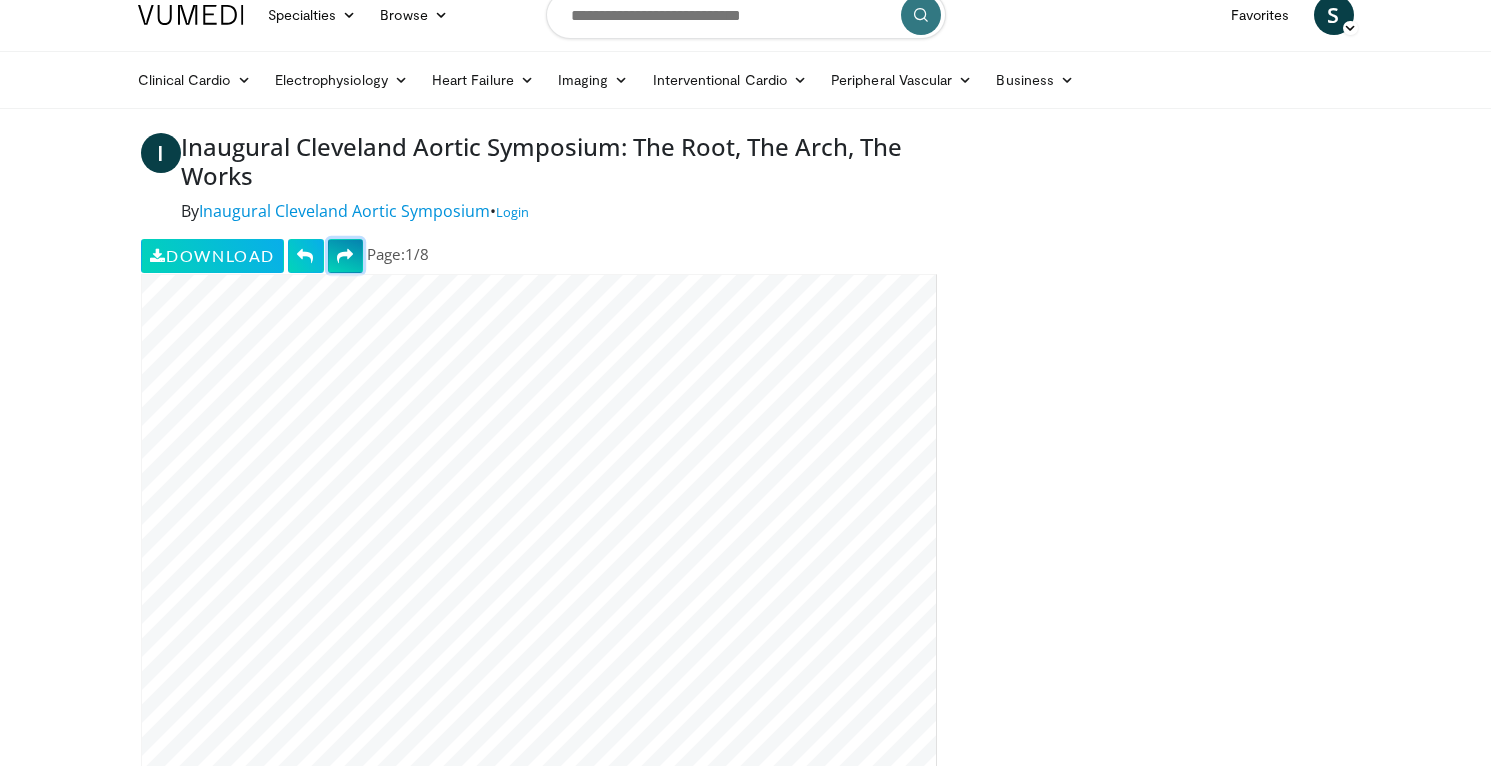click at bounding box center (346, 256) 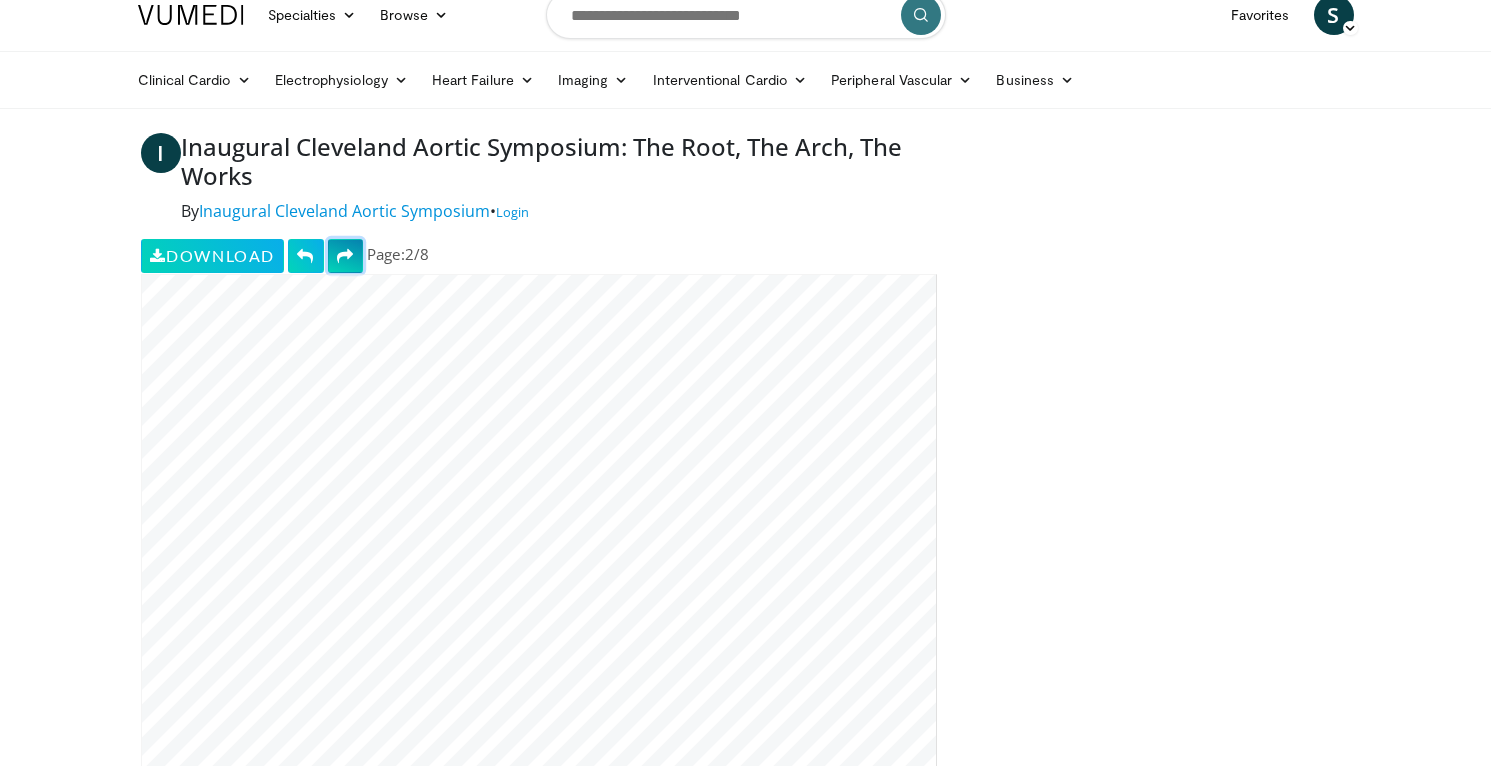 click at bounding box center (346, 256) 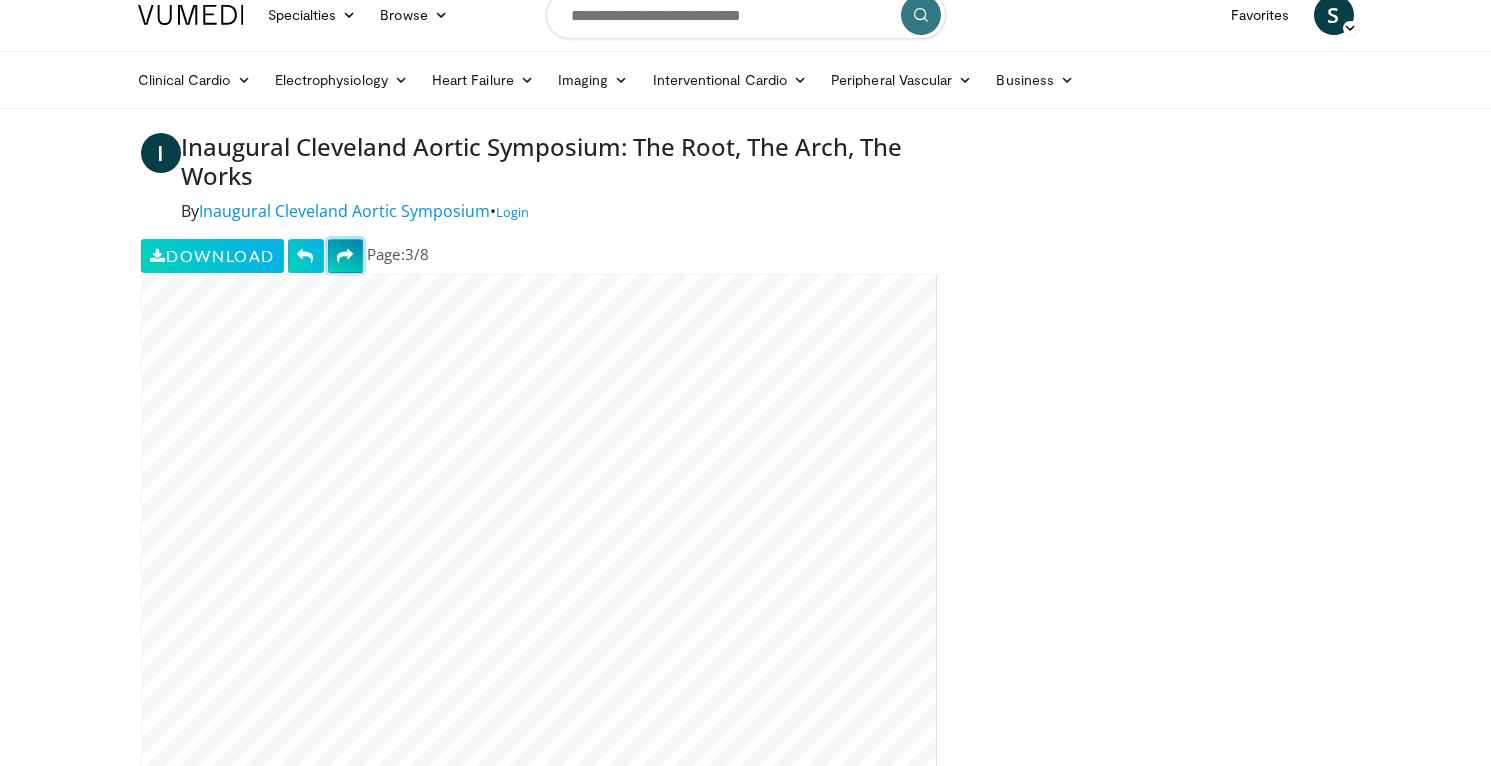 click at bounding box center (346, 256) 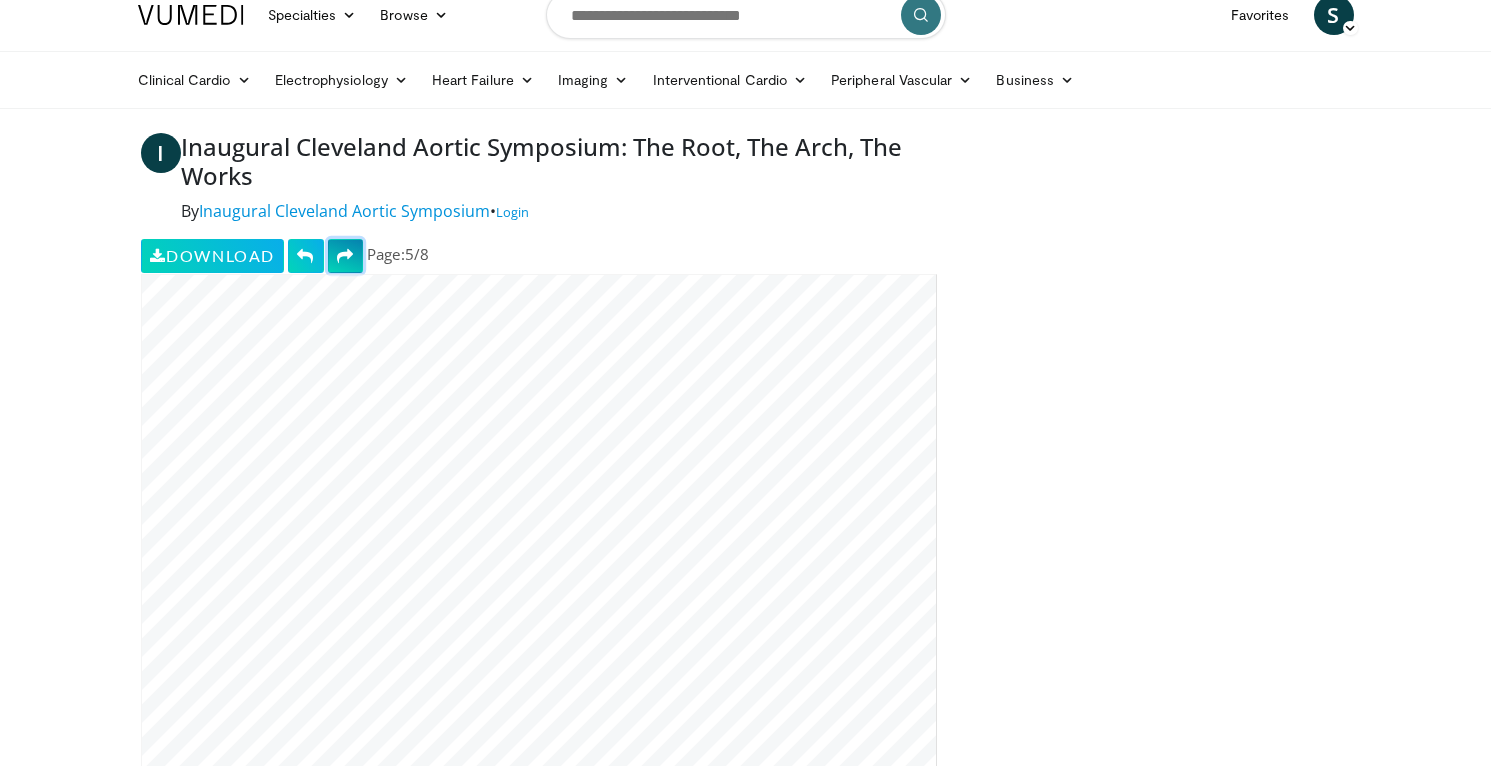 click at bounding box center [346, 256] 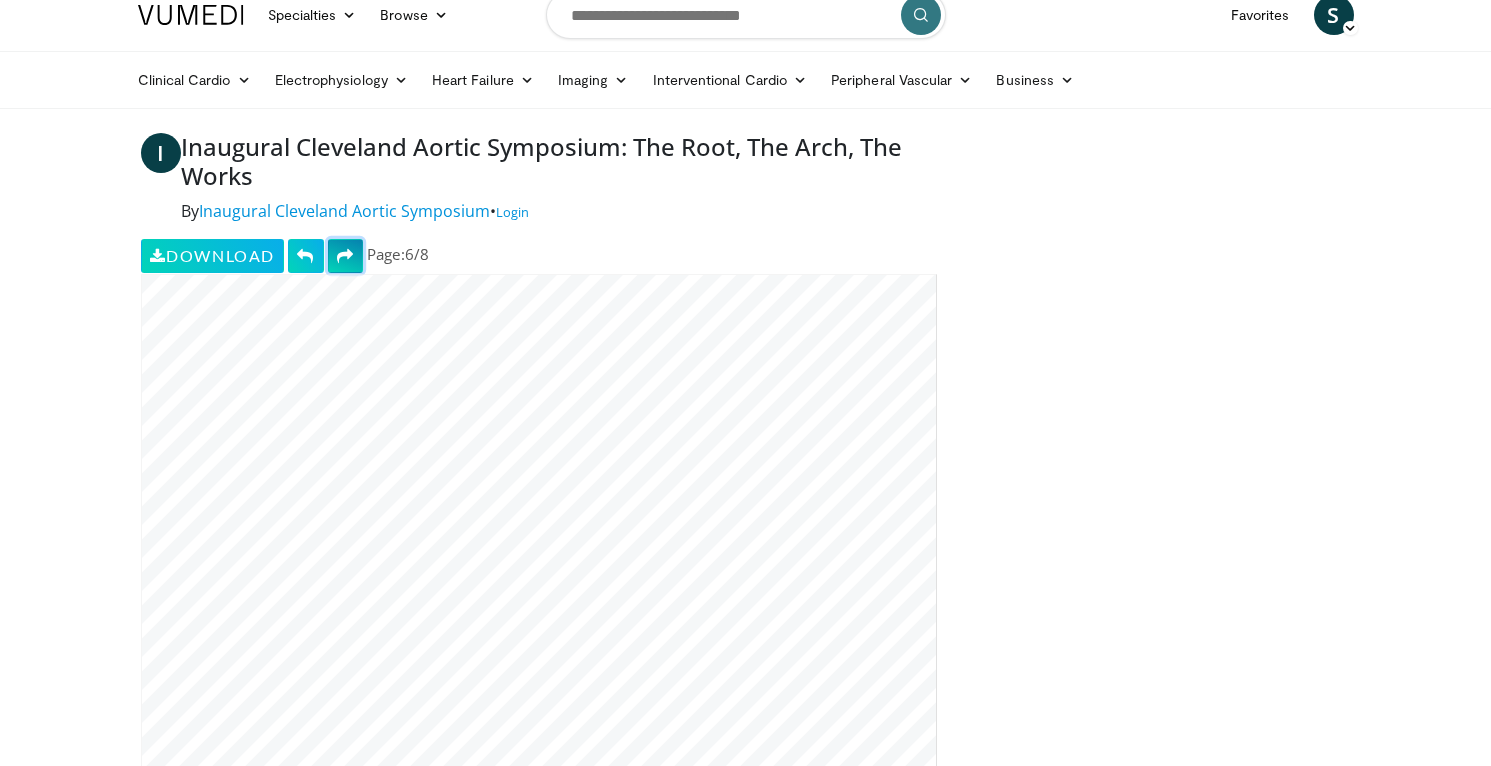 click at bounding box center [346, 256] 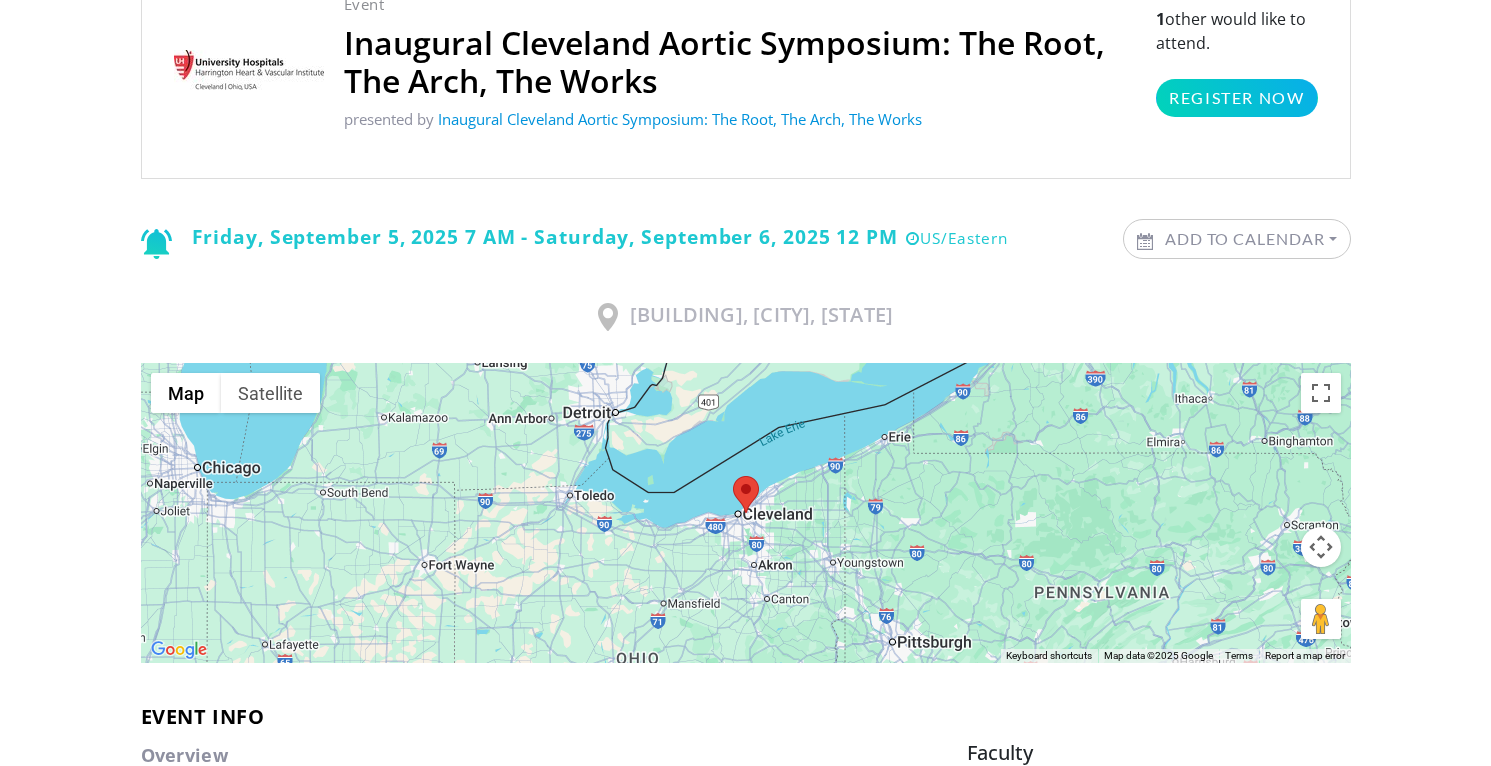 scroll, scrollTop: 0, scrollLeft: 0, axis: both 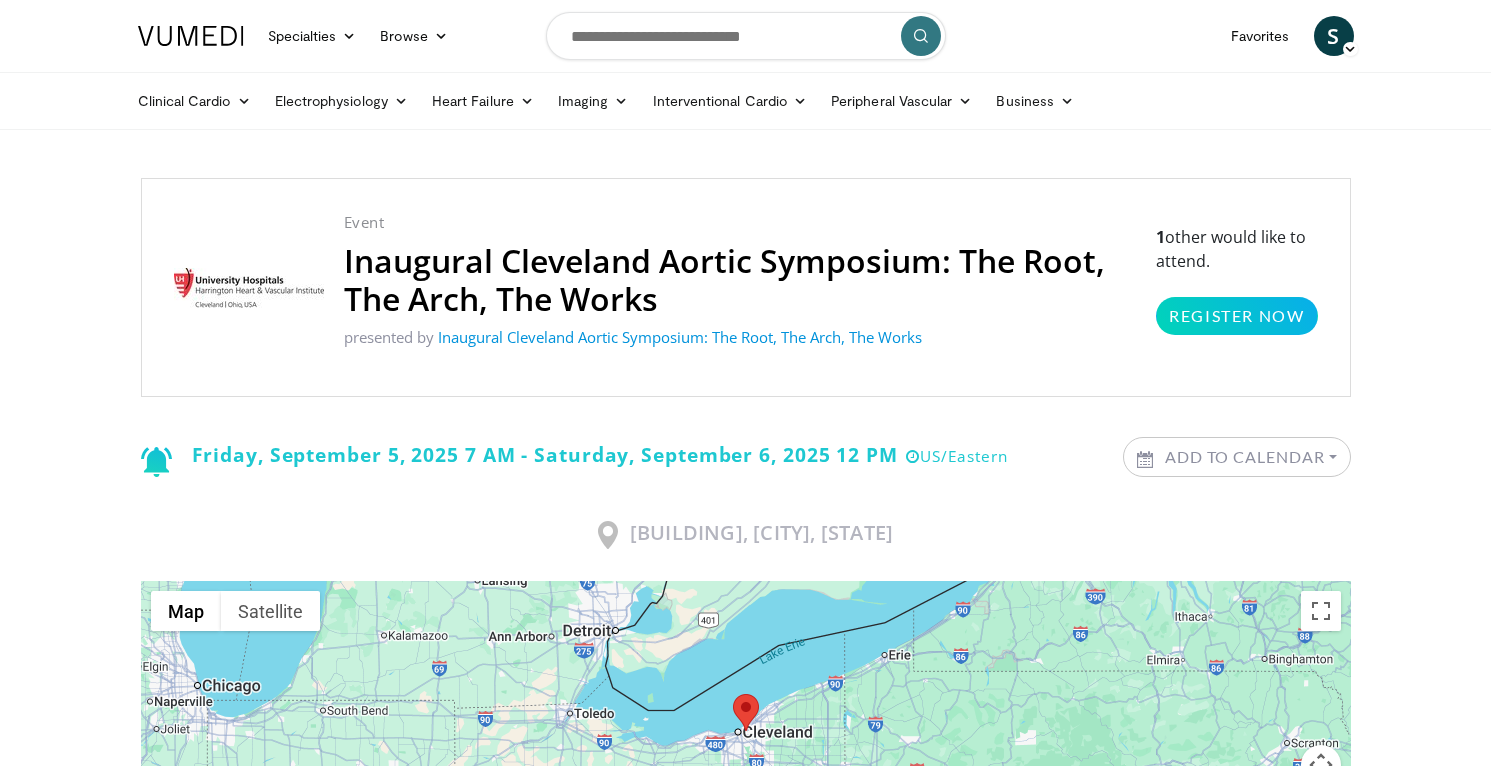 click on "Event
Inaugural Cleveland Aortic Symposium: The Root, The Arch, The Works
presented by
Inaugural Cleveland Aortic Symposium: The Root, The Arch, The Works" at bounding box center (740, 287) 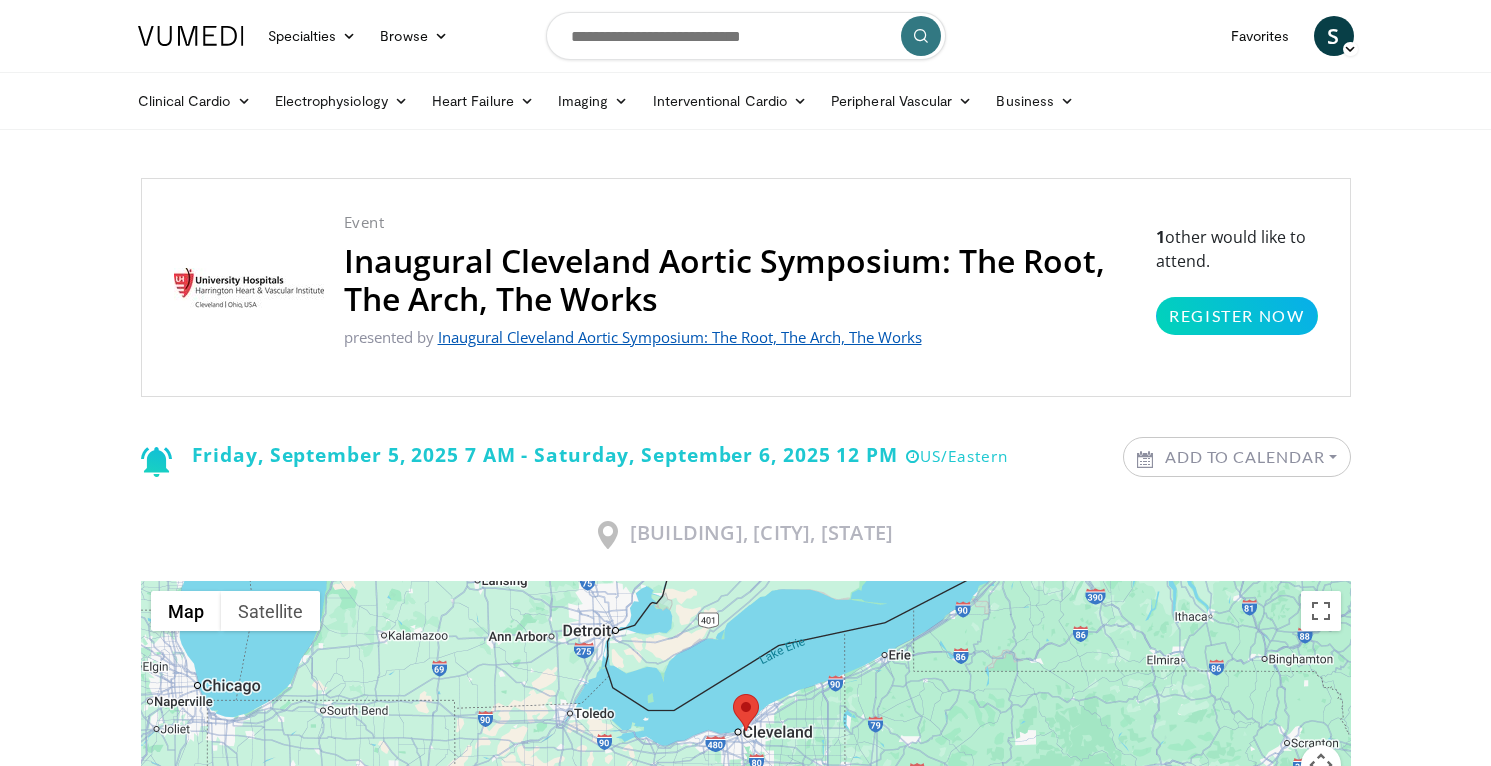 click on "Inaugural Cleveland Aortic Symposium: The Root, The Arch, The Works" at bounding box center [680, 337] 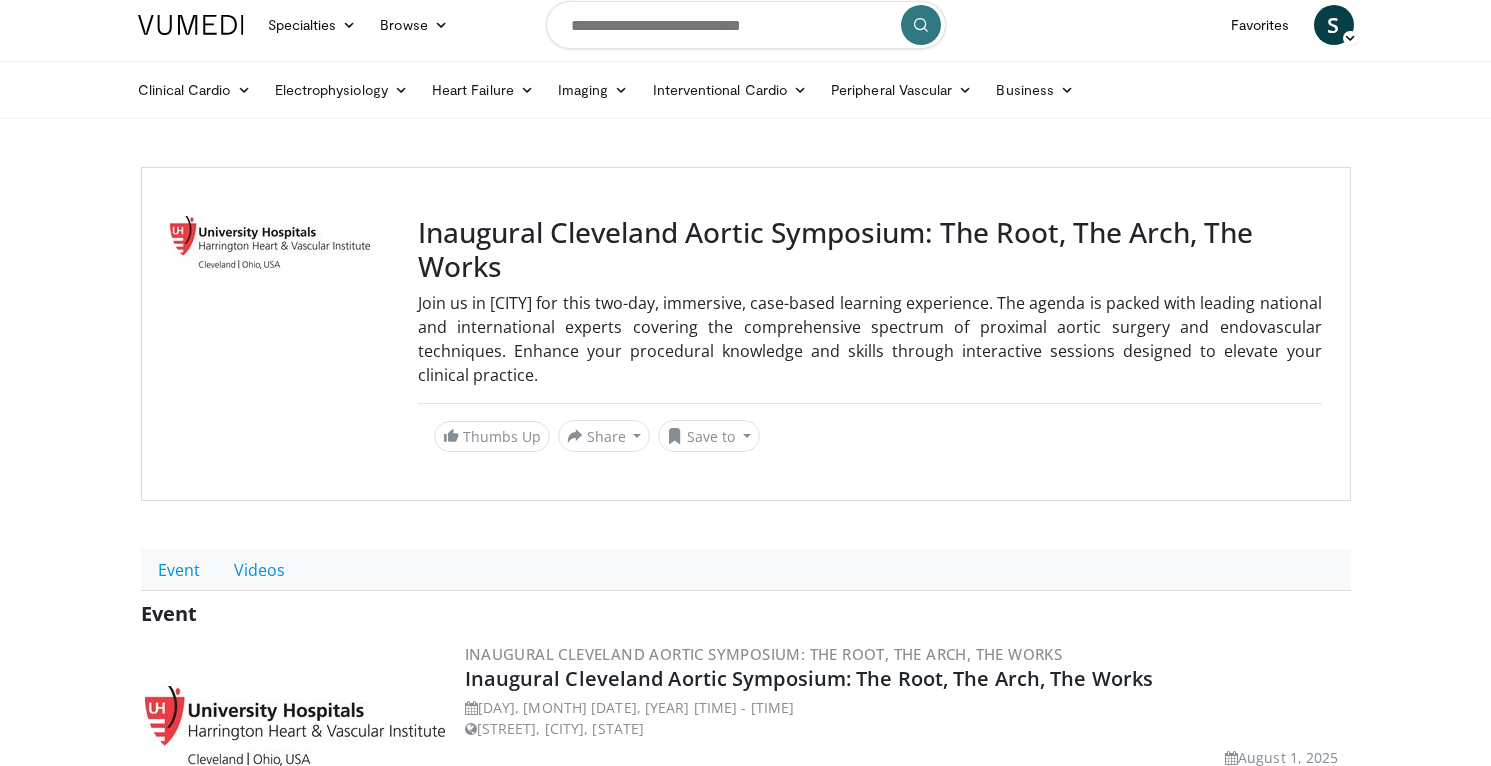 scroll, scrollTop: 0, scrollLeft: 0, axis: both 